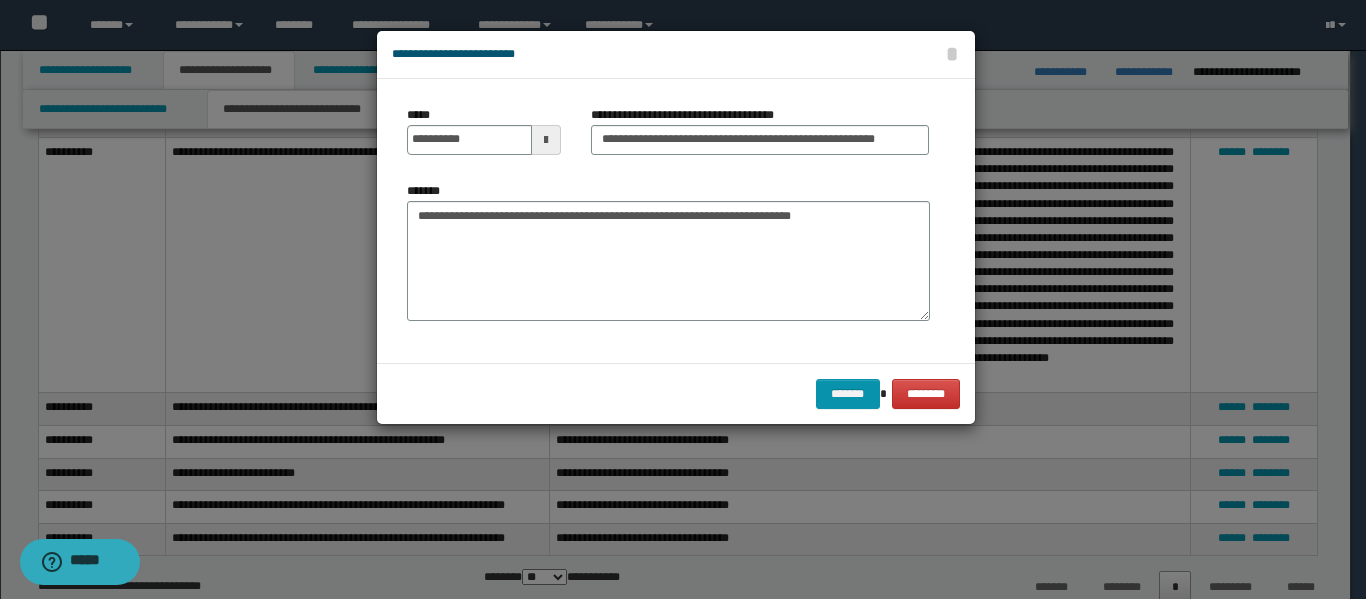 scroll, scrollTop: 0, scrollLeft: 0, axis: both 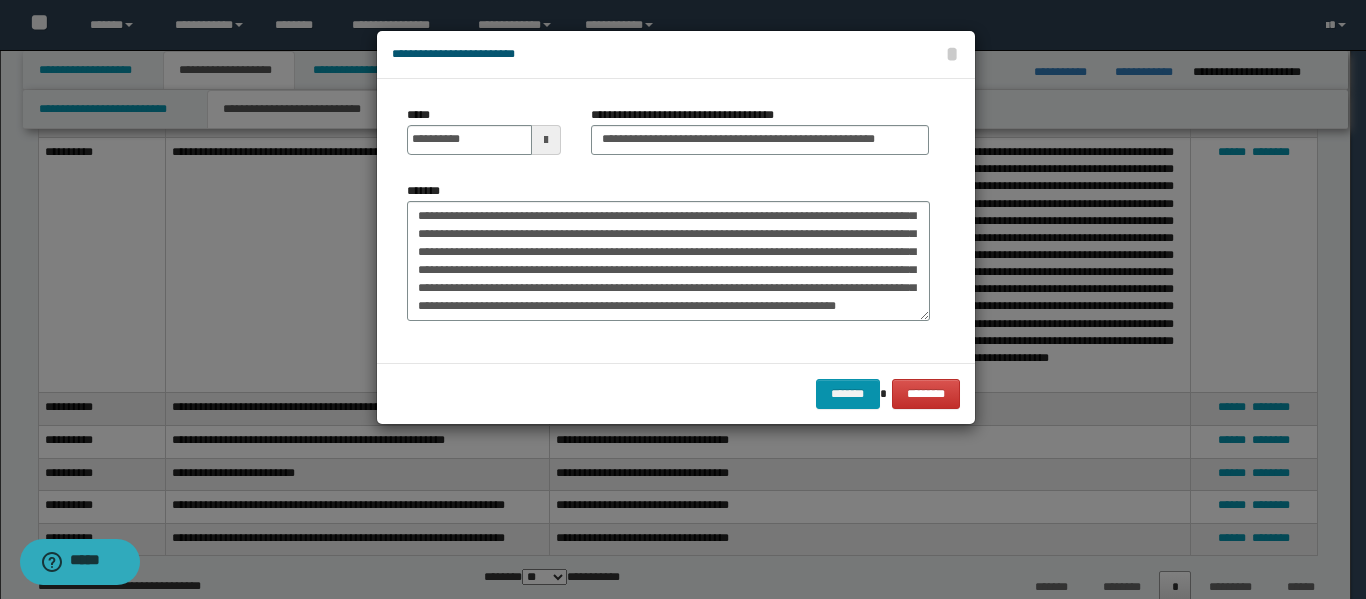 click on "*******" at bounding box center (668, 261) 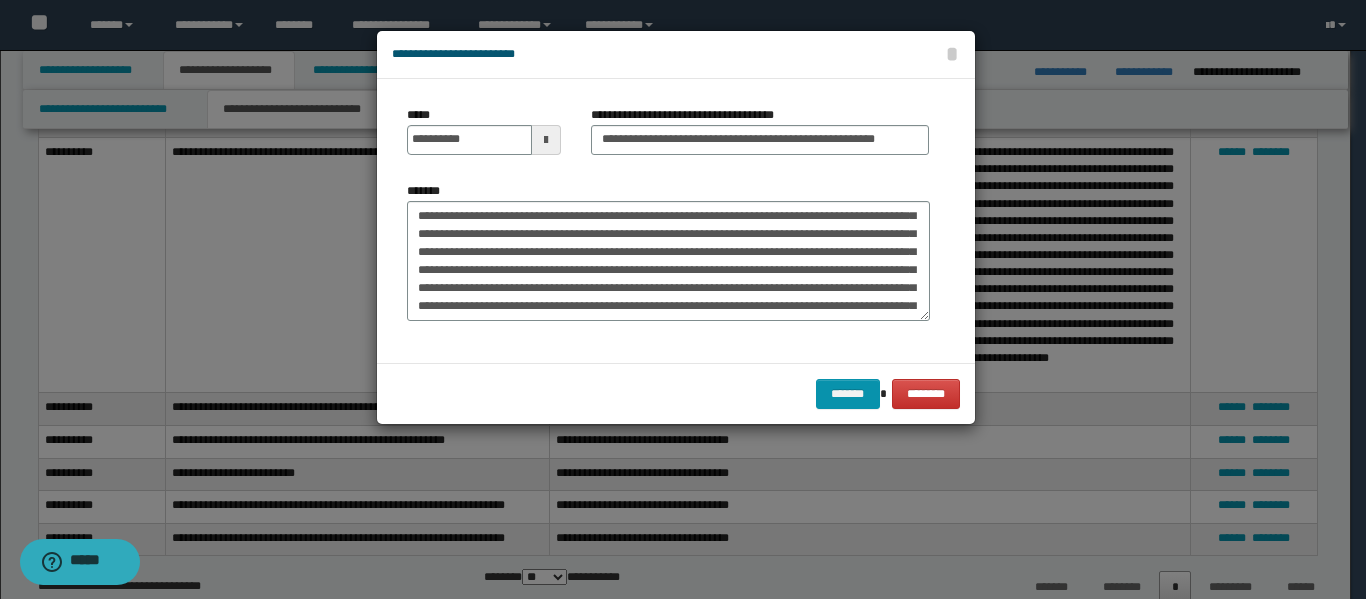 scroll, scrollTop: 200, scrollLeft: 0, axis: vertical 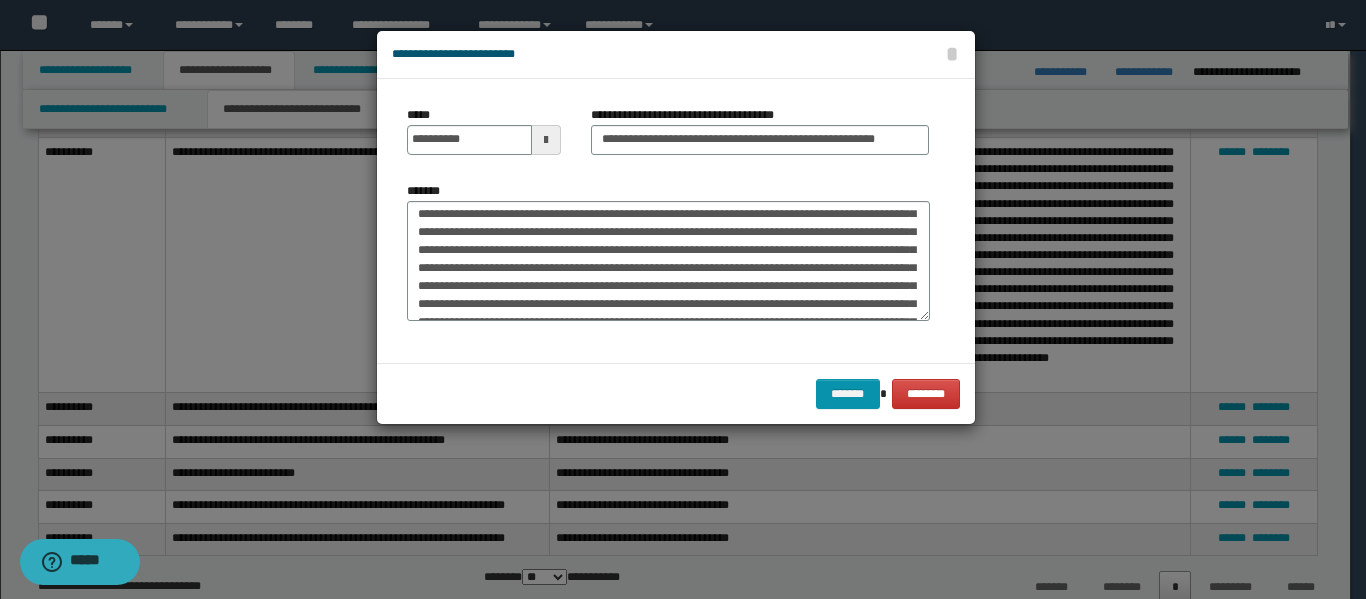 click on "*******" at bounding box center [668, 261] 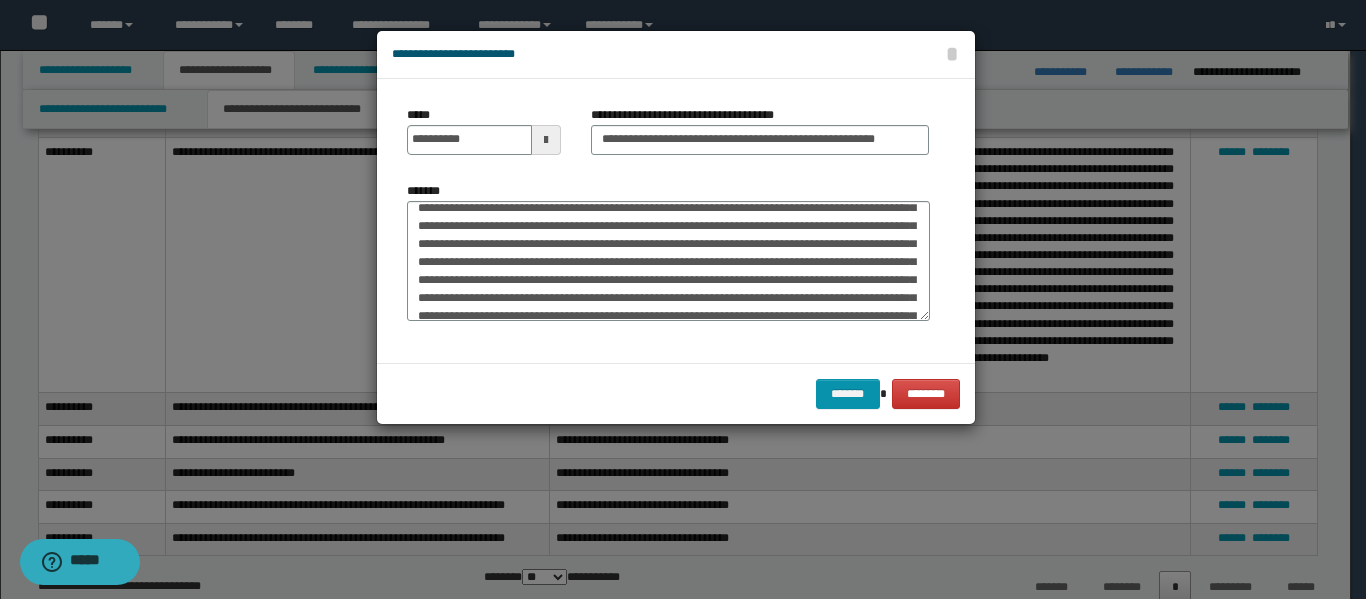scroll, scrollTop: 432, scrollLeft: 0, axis: vertical 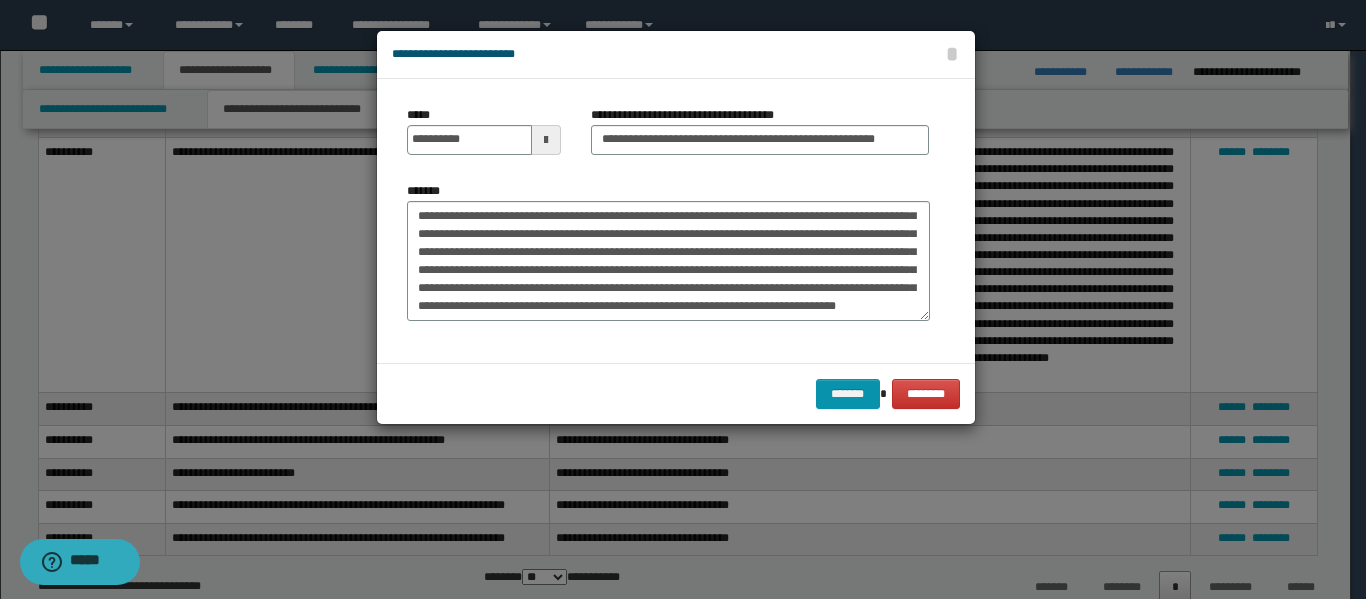 click on "*******" at bounding box center [668, 261] 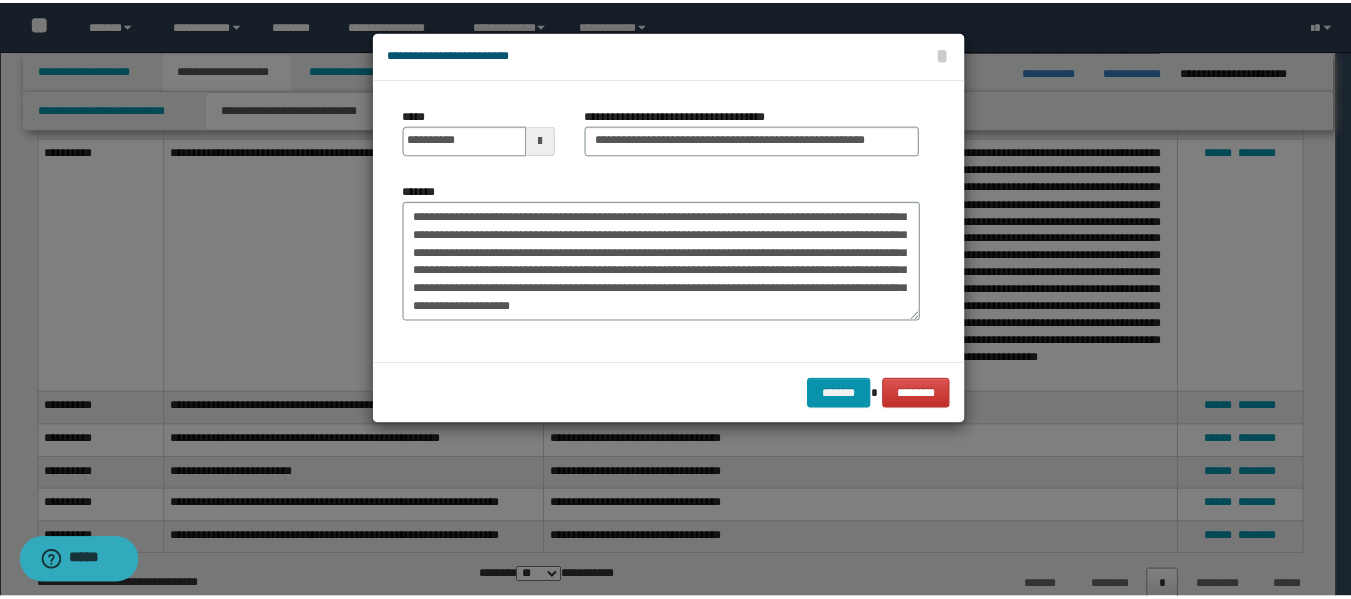 scroll, scrollTop: 498, scrollLeft: 0, axis: vertical 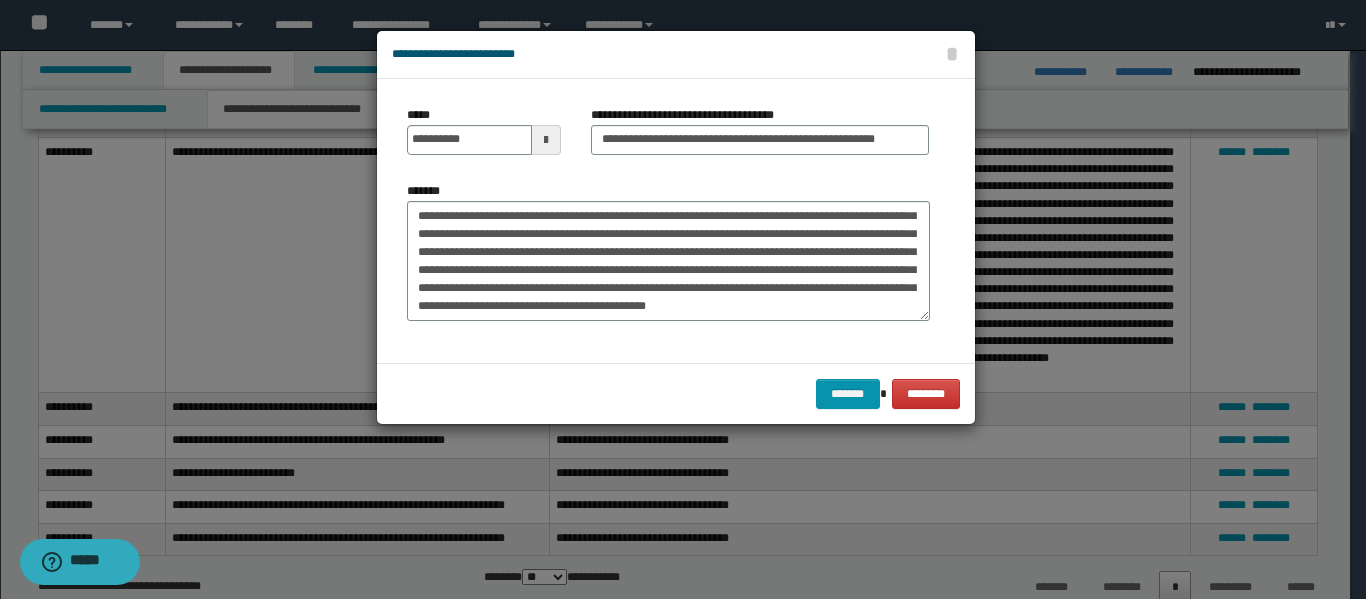 click on "*******" at bounding box center (668, 261) 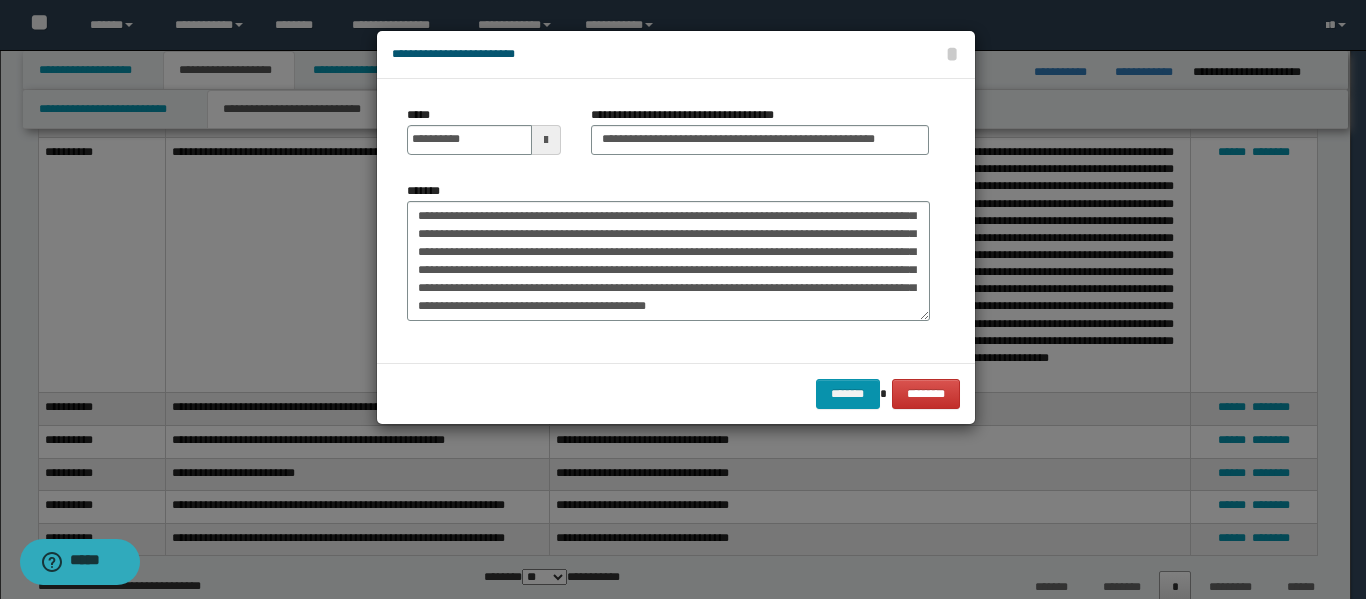 click on "*********" 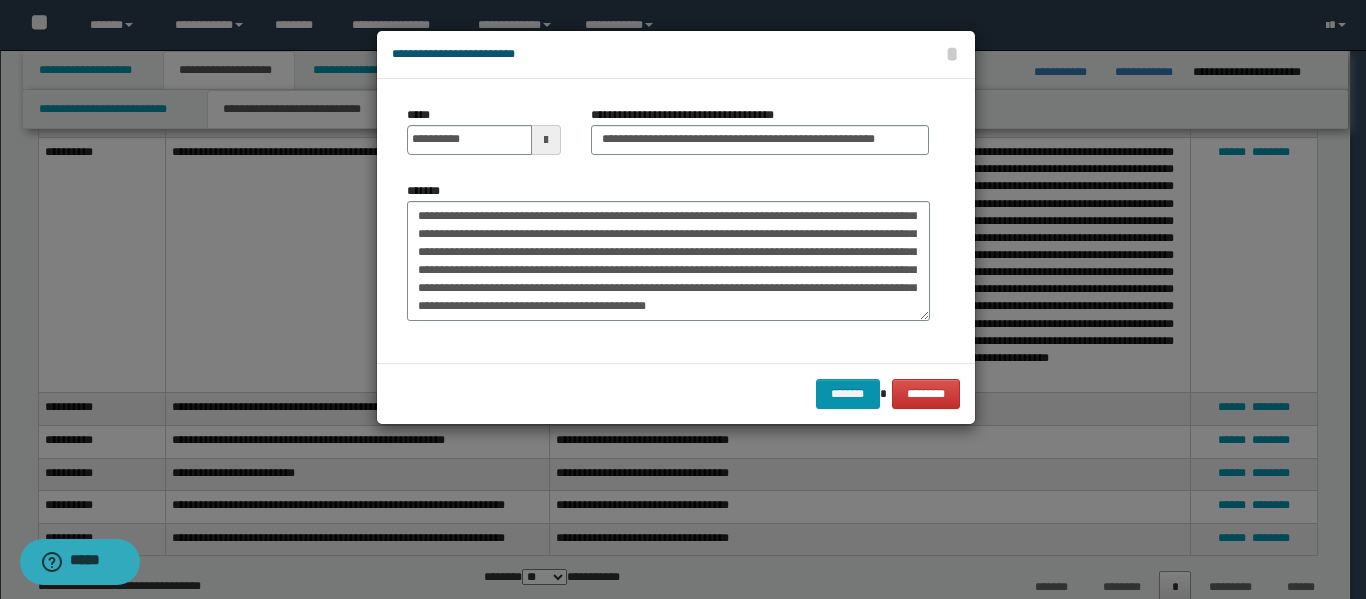 click on "*******" at bounding box center [668, 261] 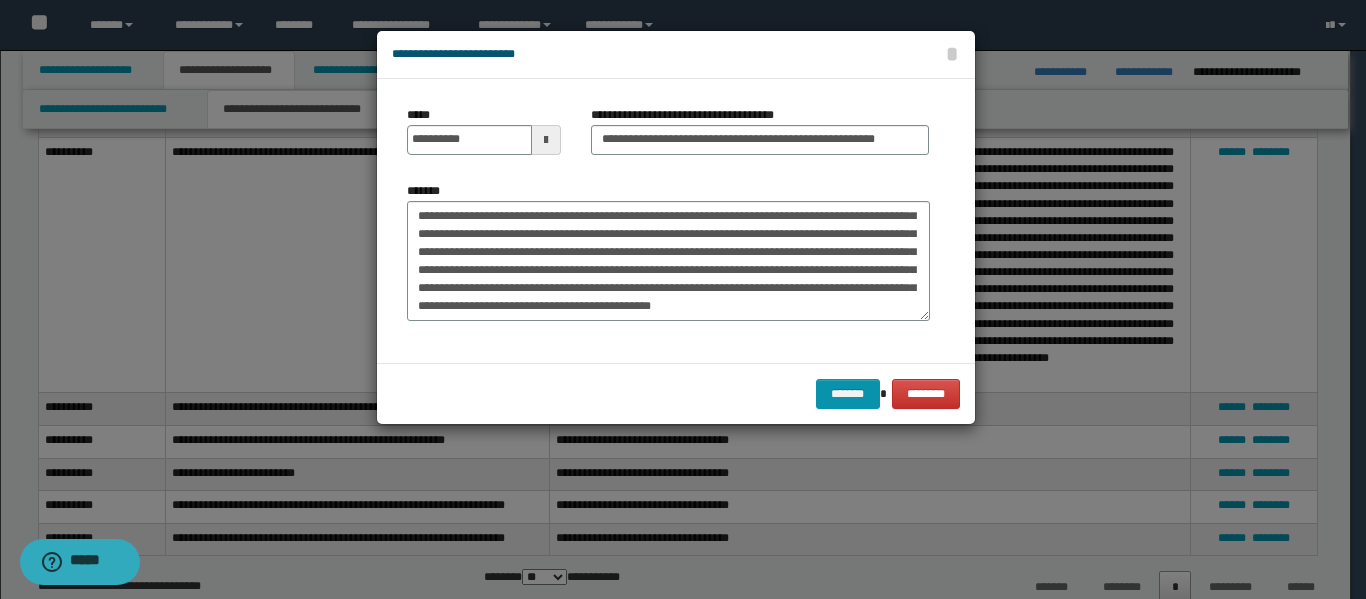 click on "*******" at bounding box center (668, 261) 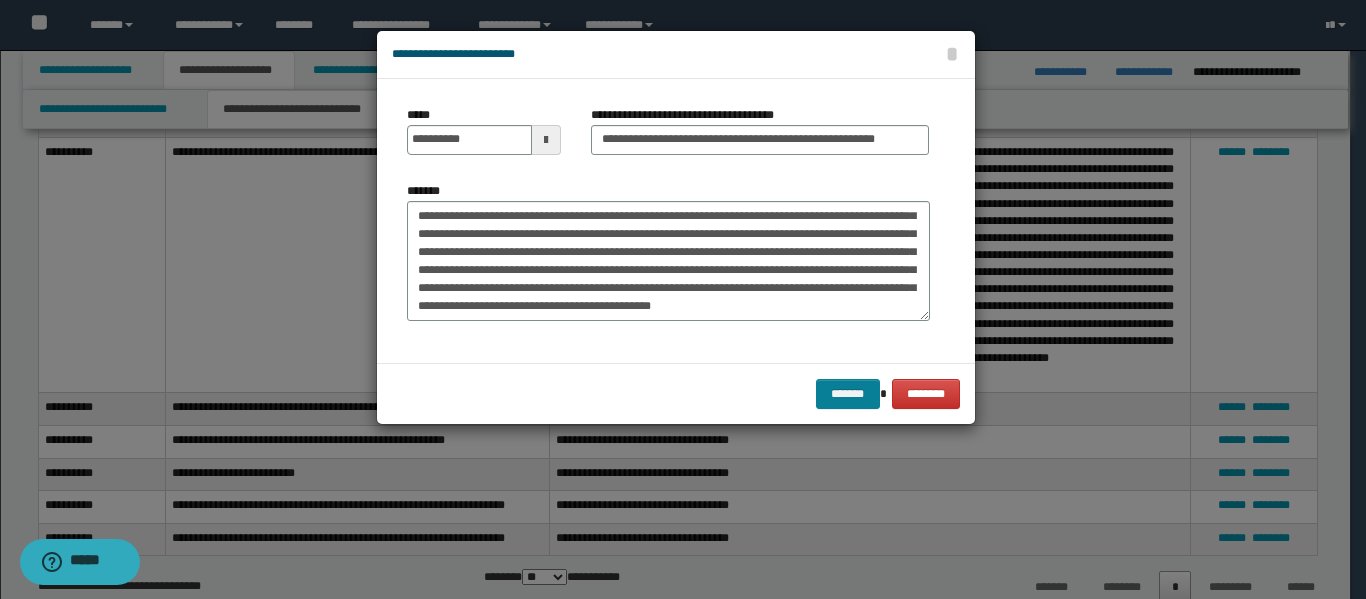 type on "**********" 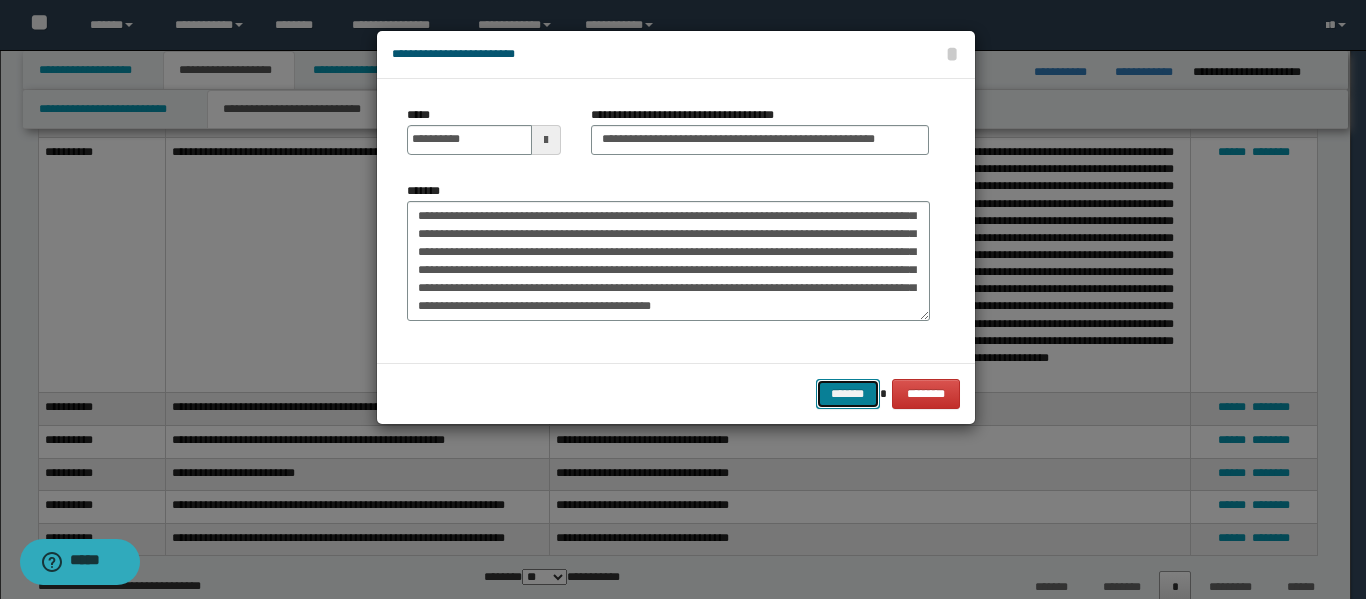 click on "*******" at bounding box center [848, 394] 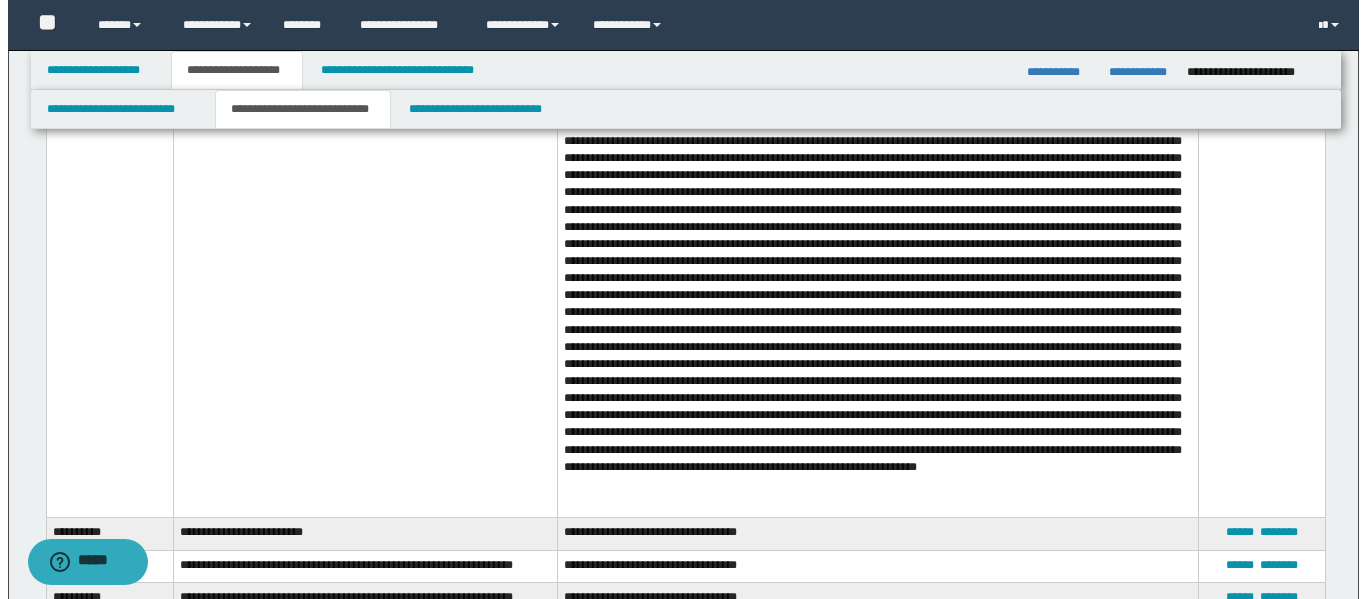 scroll, scrollTop: 3800, scrollLeft: 0, axis: vertical 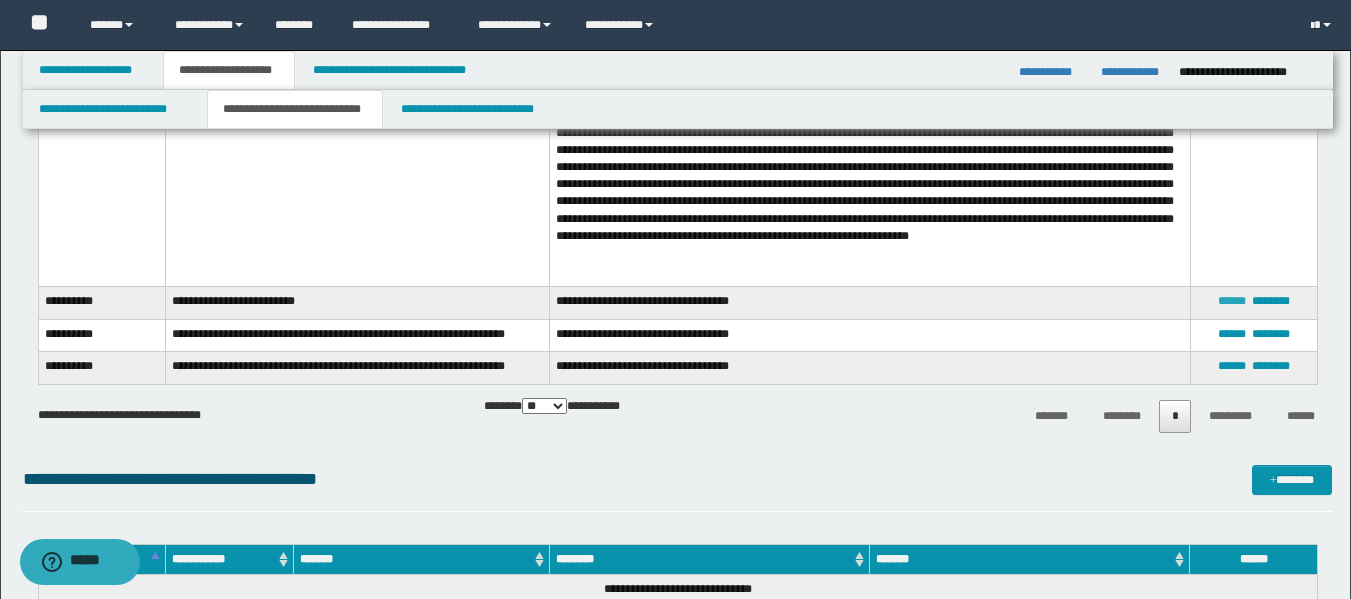 click on "******" at bounding box center (1232, 301) 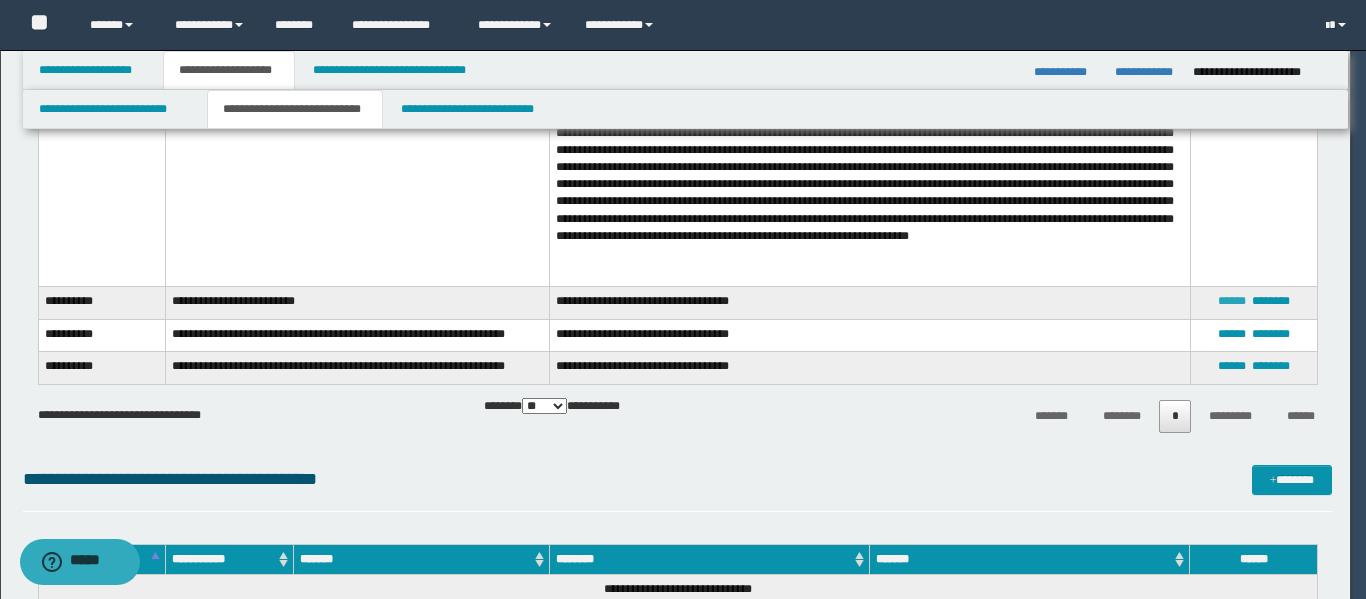 scroll, scrollTop: 0, scrollLeft: 0, axis: both 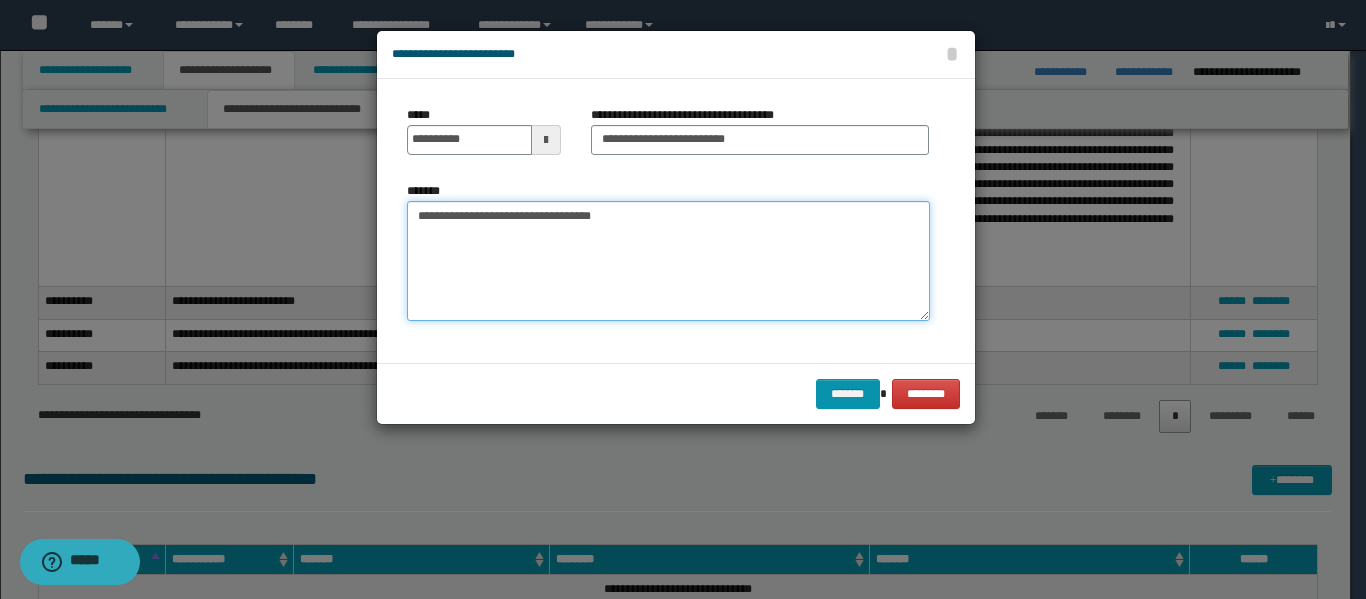 click on "**********" at bounding box center (668, 261) 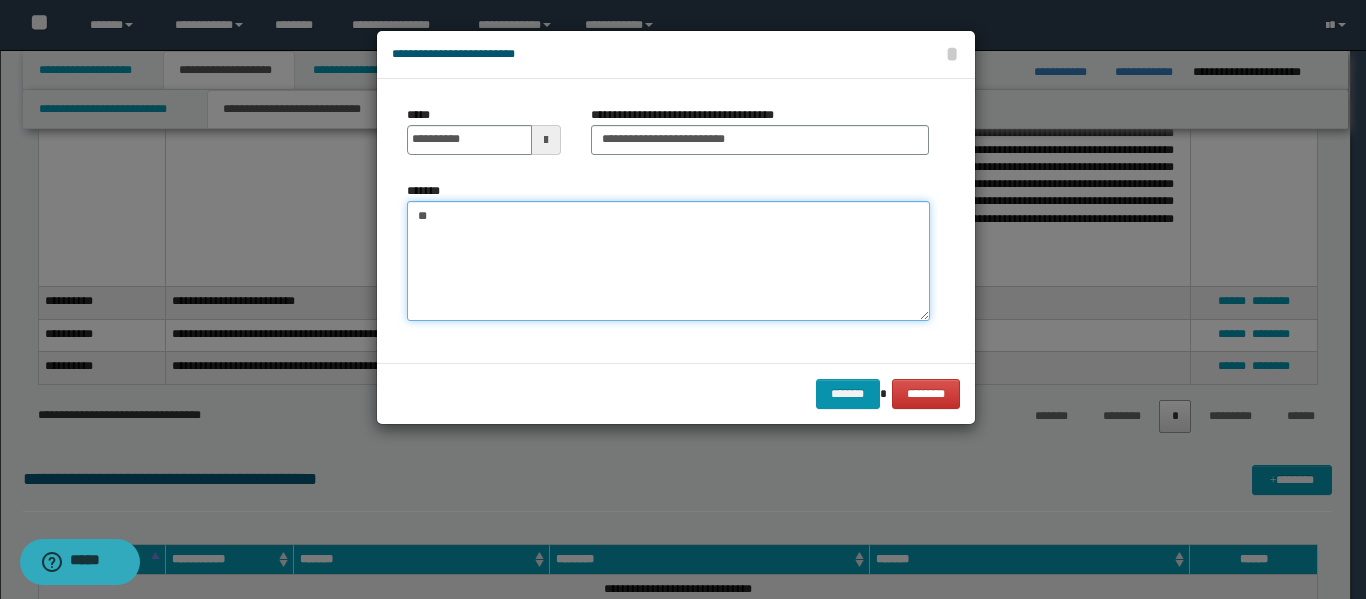 type on "*" 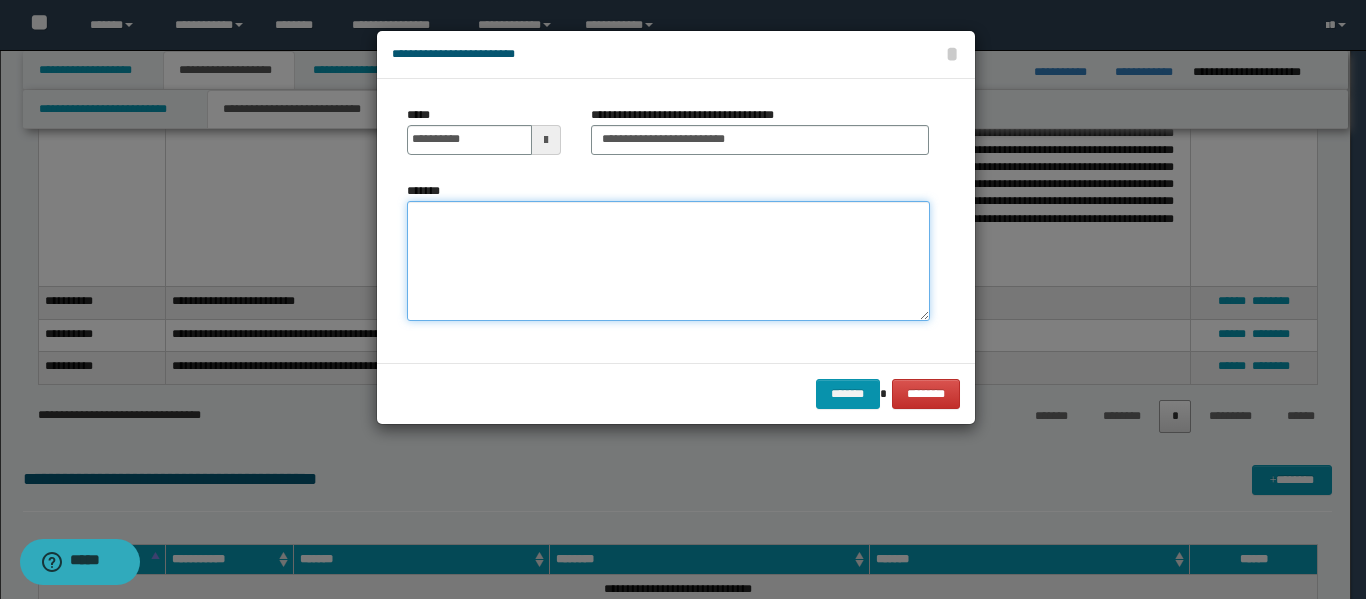 click on "*******" at bounding box center [668, 261] 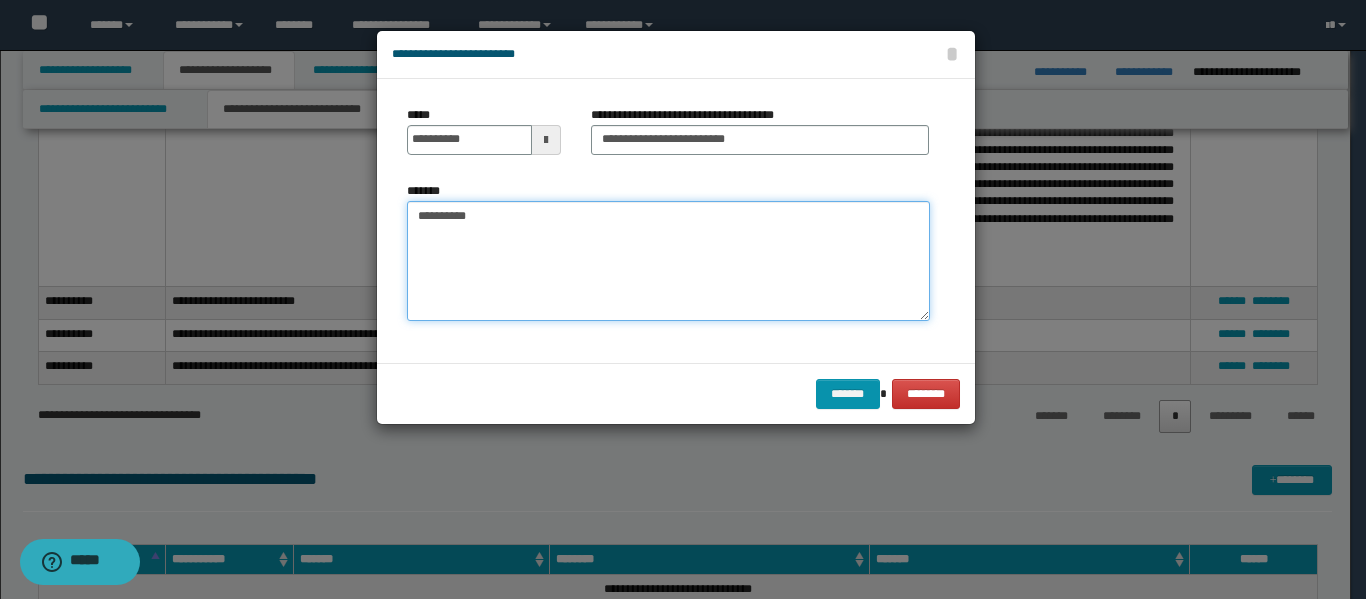 type on "**********" 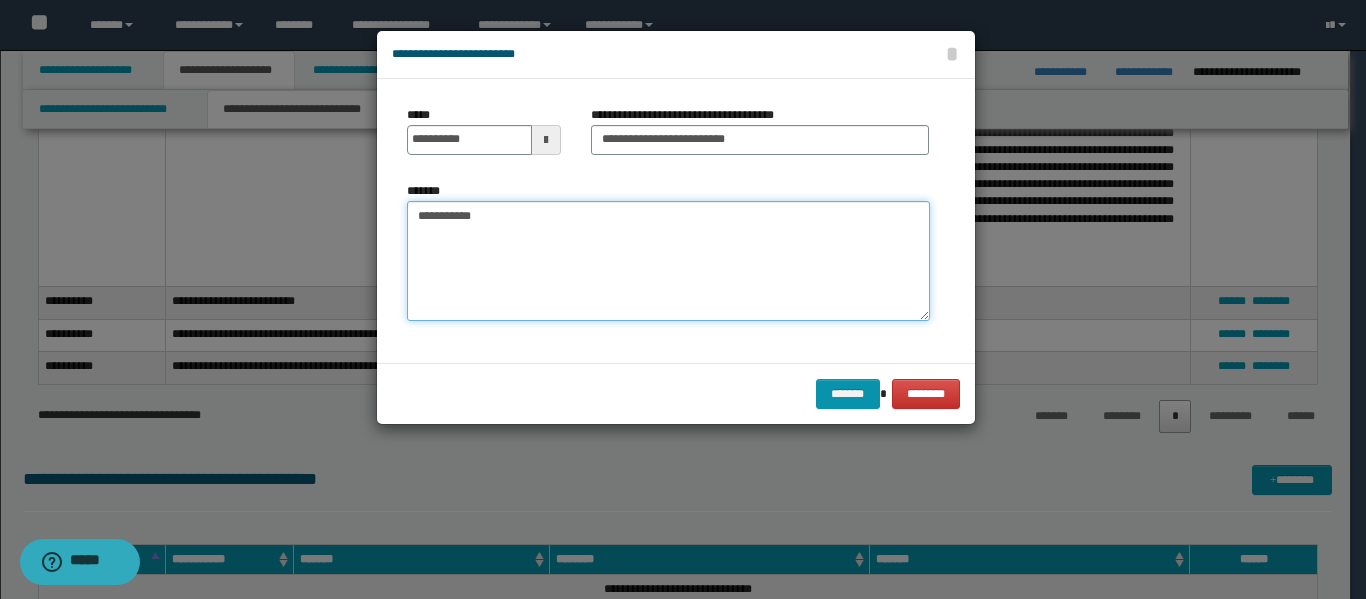 drag, startPoint x: 407, startPoint y: 205, endPoint x: 556, endPoint y: 233, distance: 151.60805 